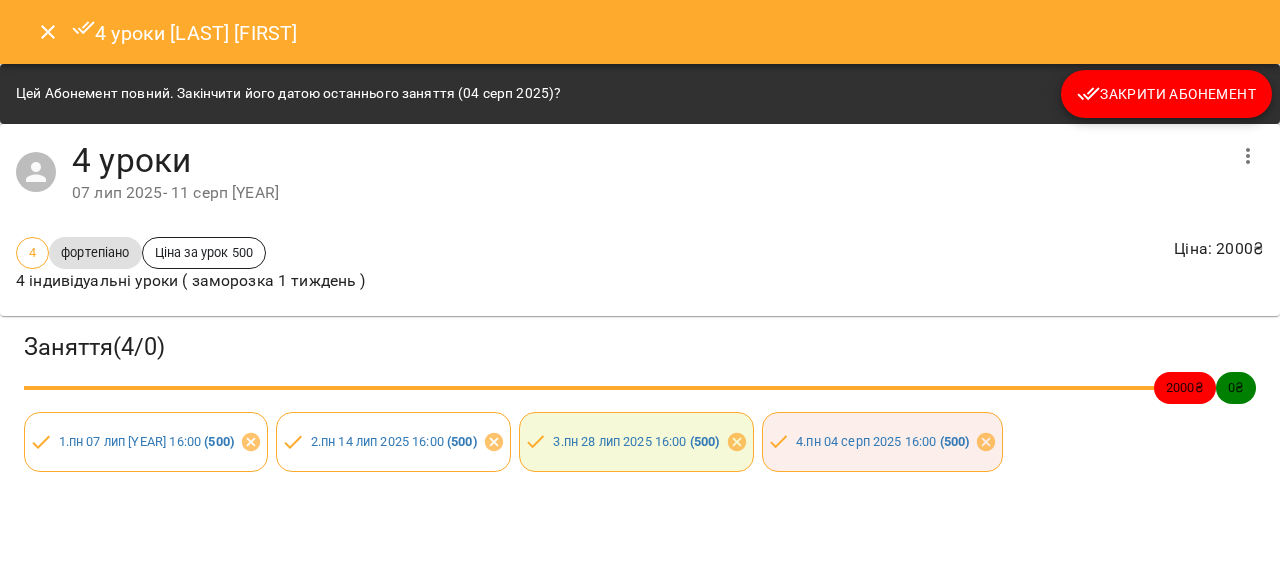 scroll, scrollTop: 0, scrollLeft: 0, axis: both 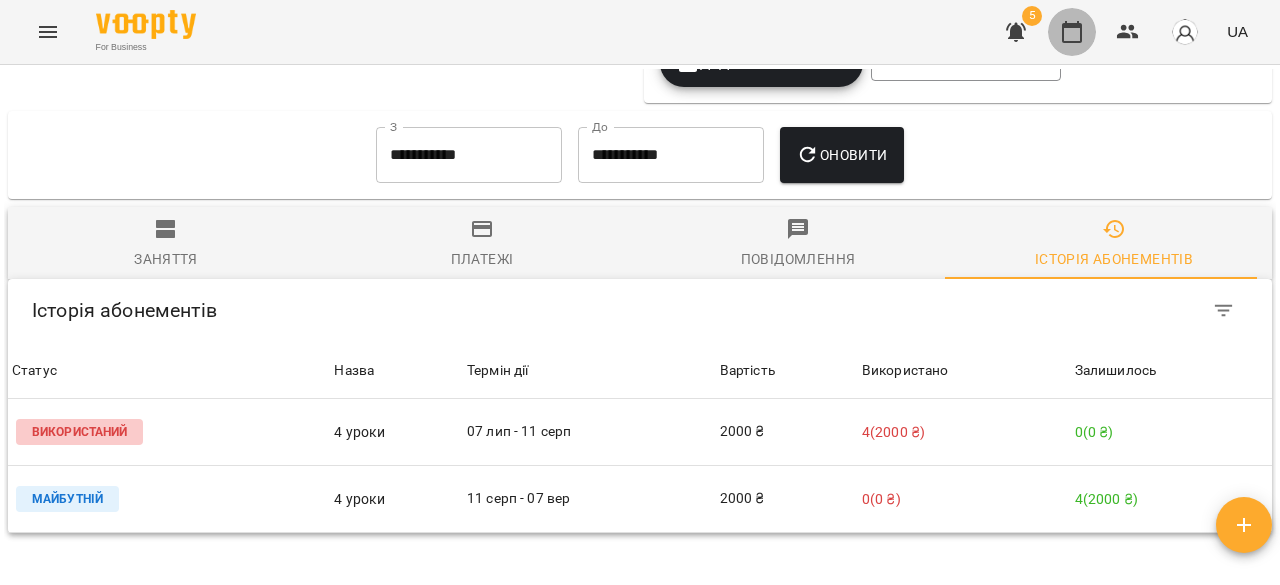 click 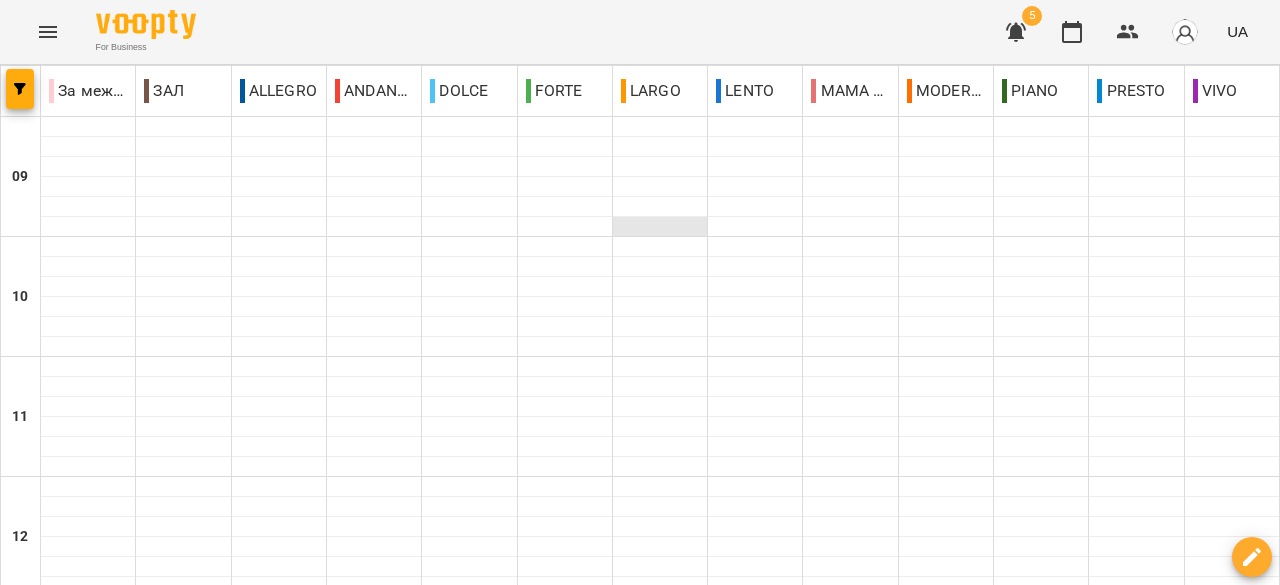 scroll, scrollTop: 900, scrollLeft: 0, axis: vertical 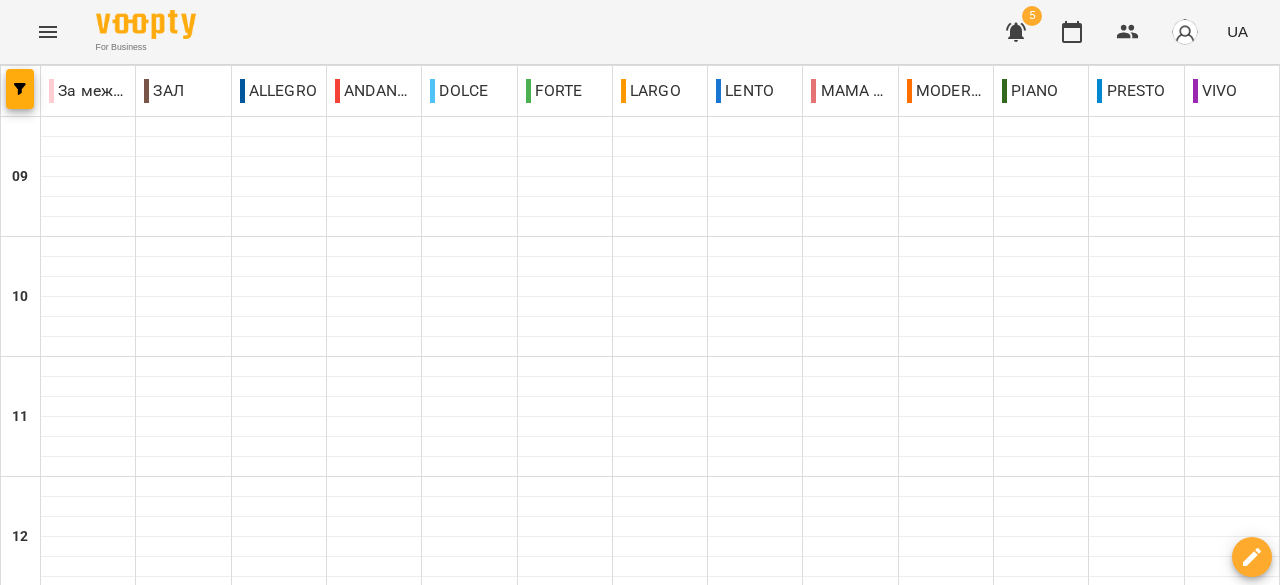 click on "[LAST] [FIRST]" at bounding box center (835, 1132) 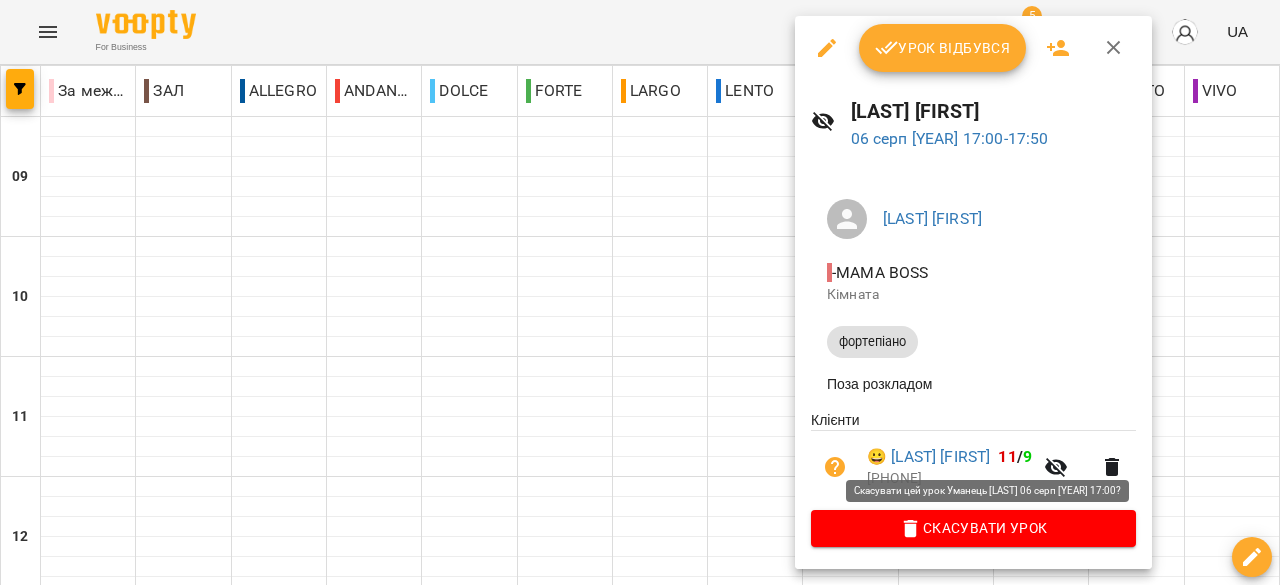 click on "Скасувати Урок" at bounding box center [973, 528] 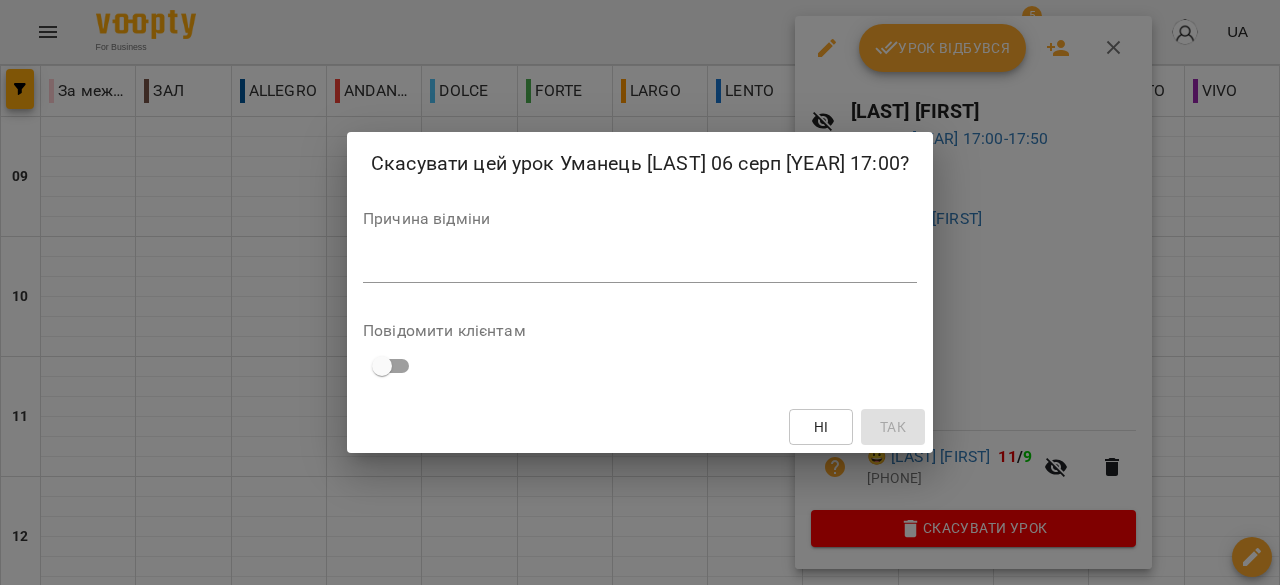 click on "*" at bounding box center (640, 267) 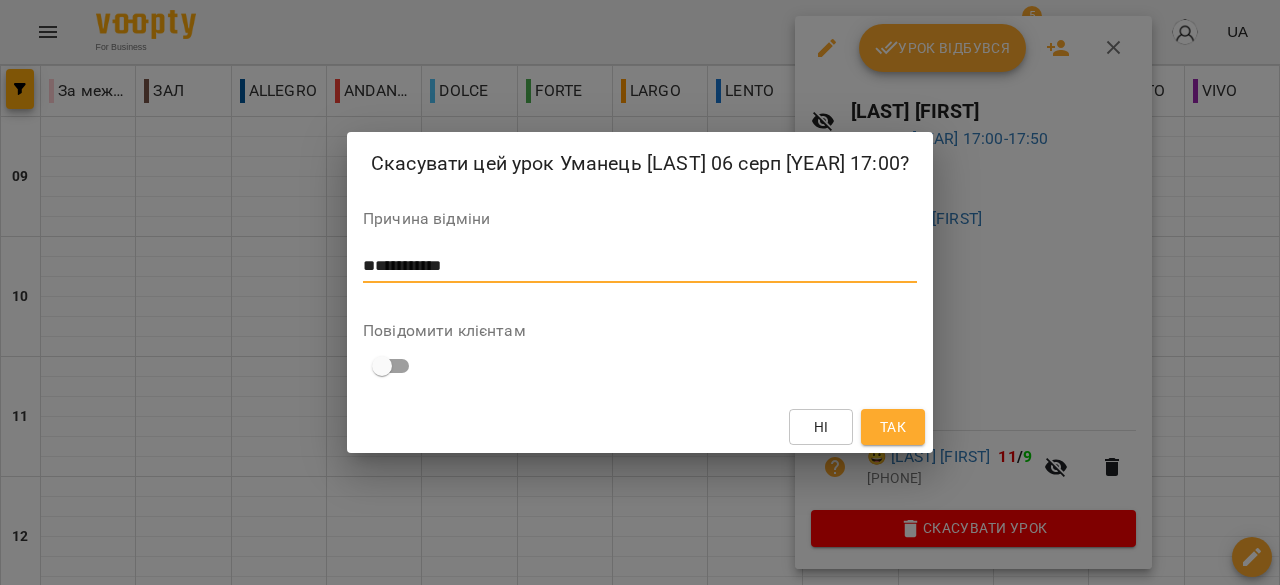 type on "**********" 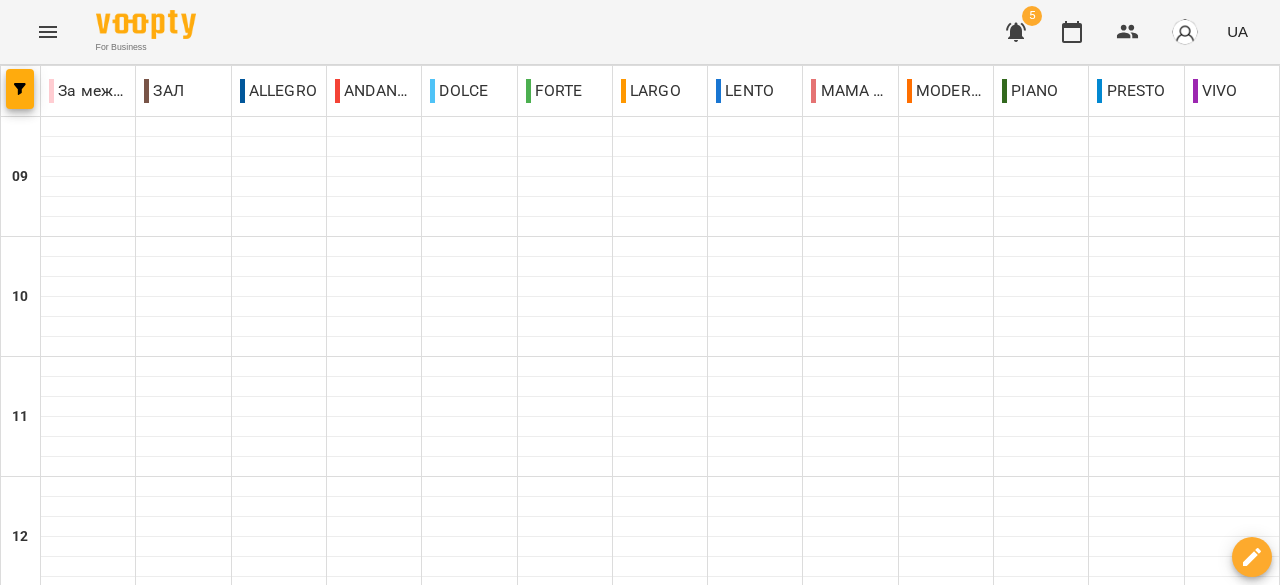scroll, scrollTop: 704, scrollLeft: 0, axis: vertical 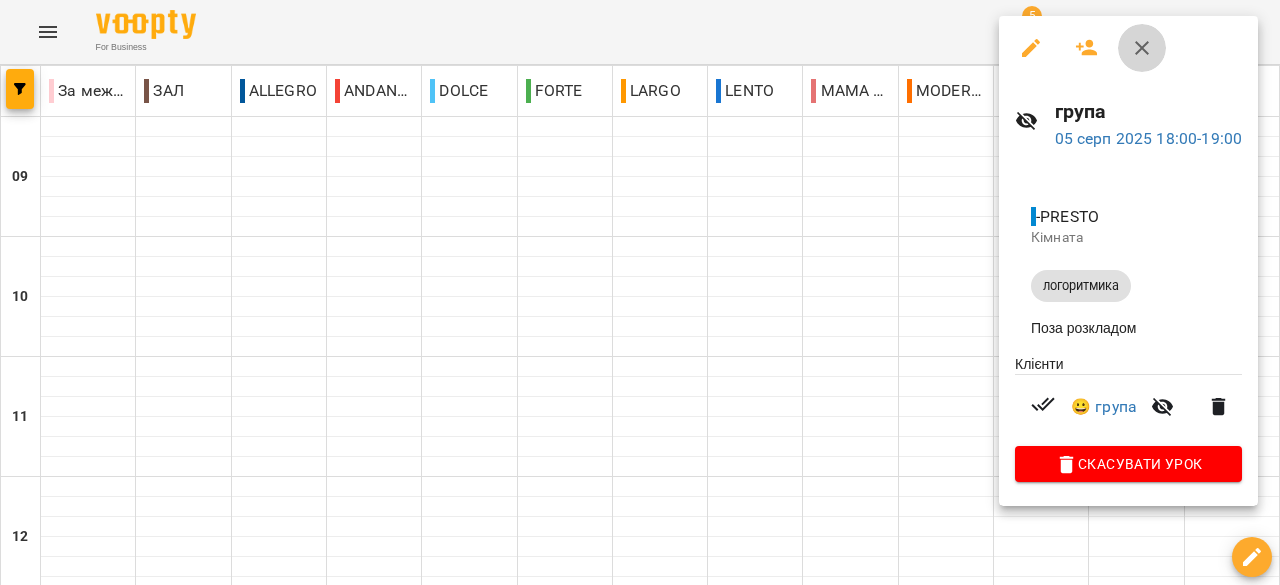click 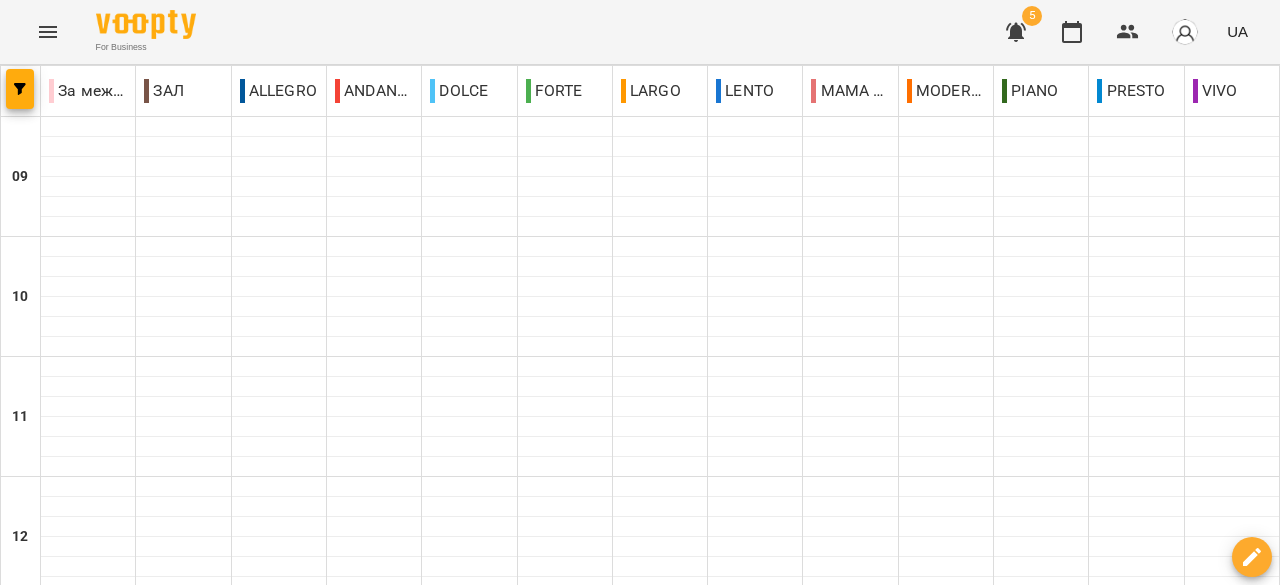 click on "ср" at bounding box center (559, 1583) 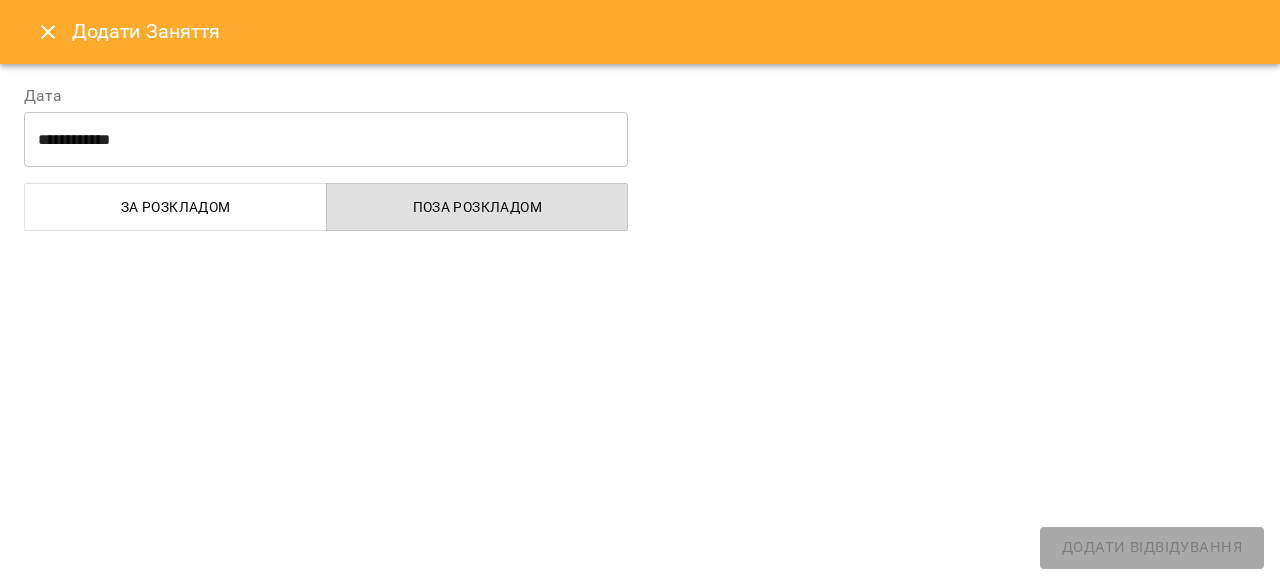 select 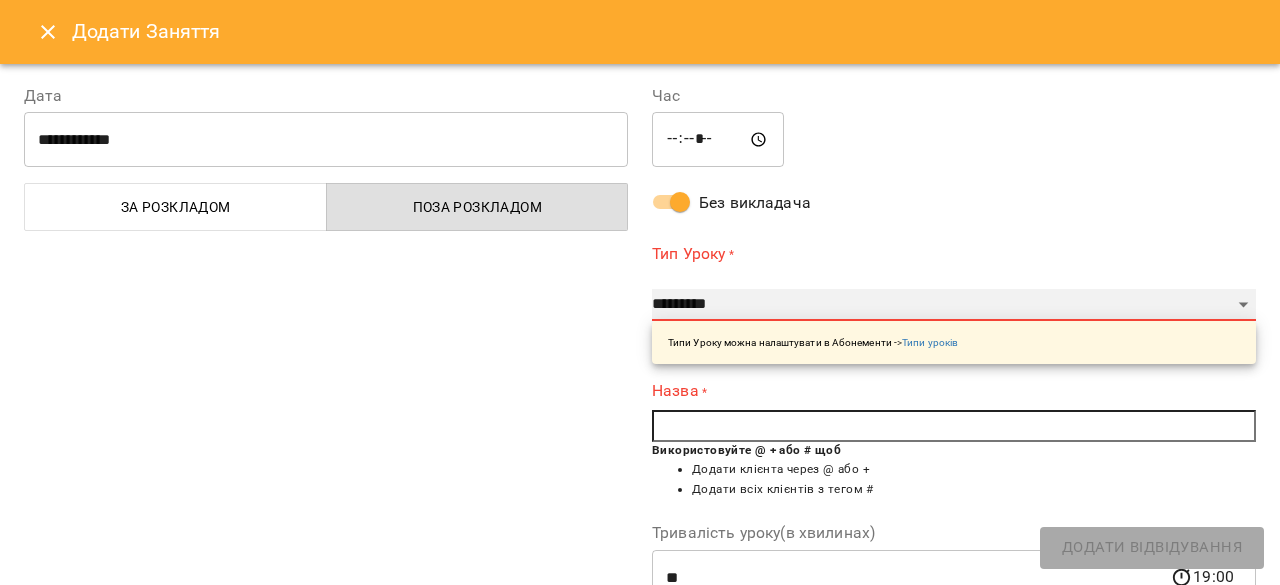 click on "**********" at bounding box center (954, 305) 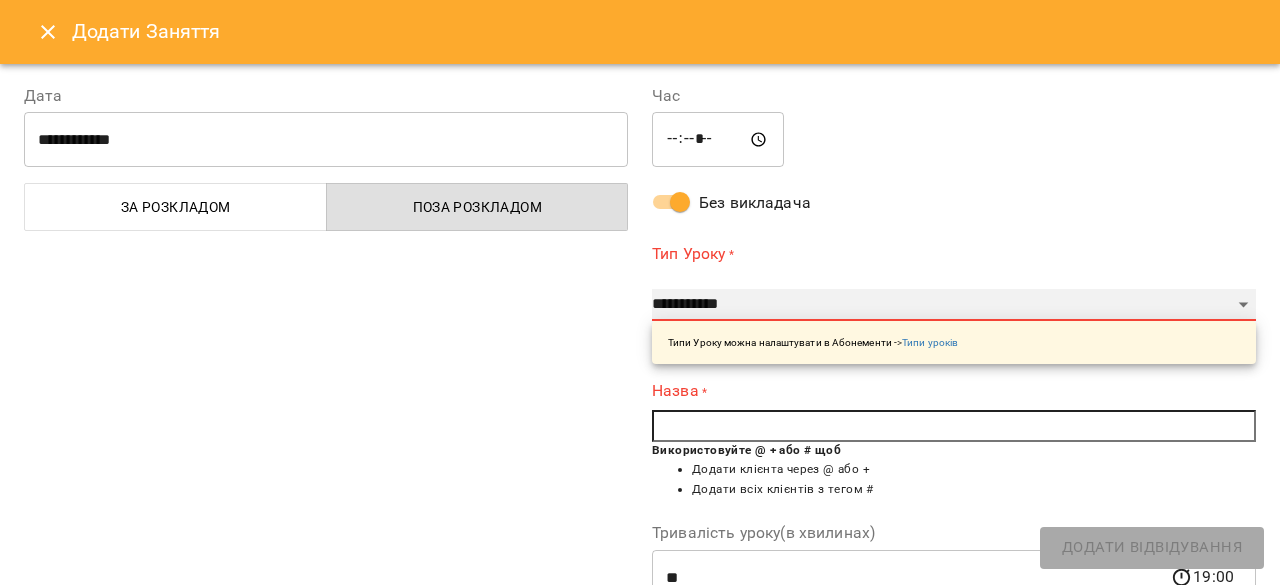 click on "**********" at bounding box center (954, 305) 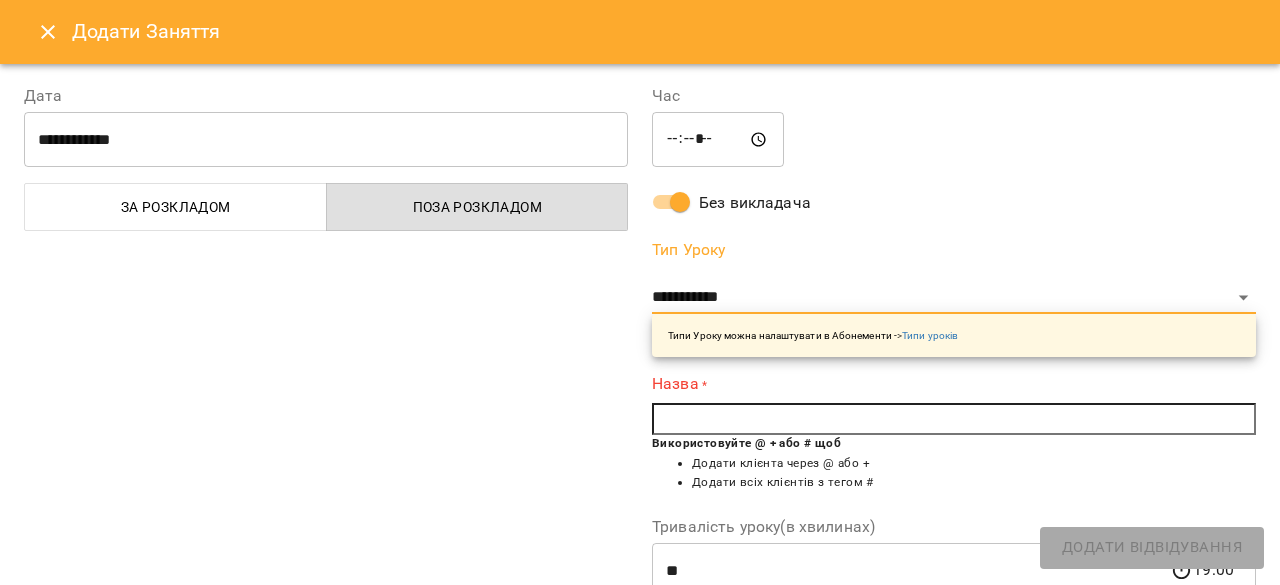 click at bounding box center [954, 419] 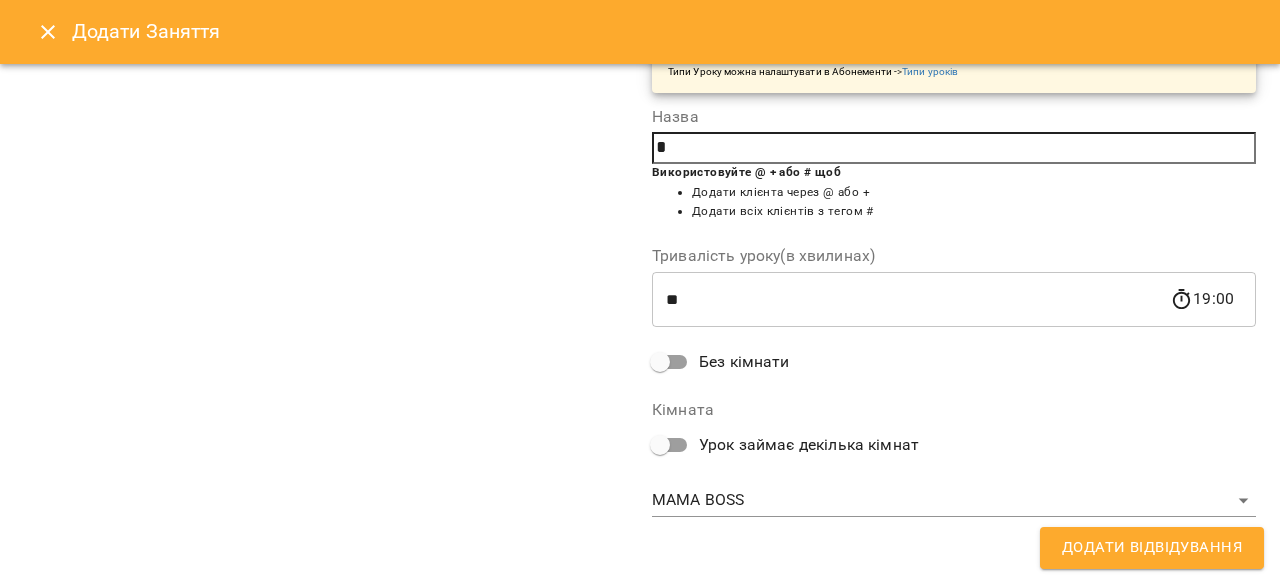 scroll, scrollTop: 263, scrollLeft: 0, axis: vertical 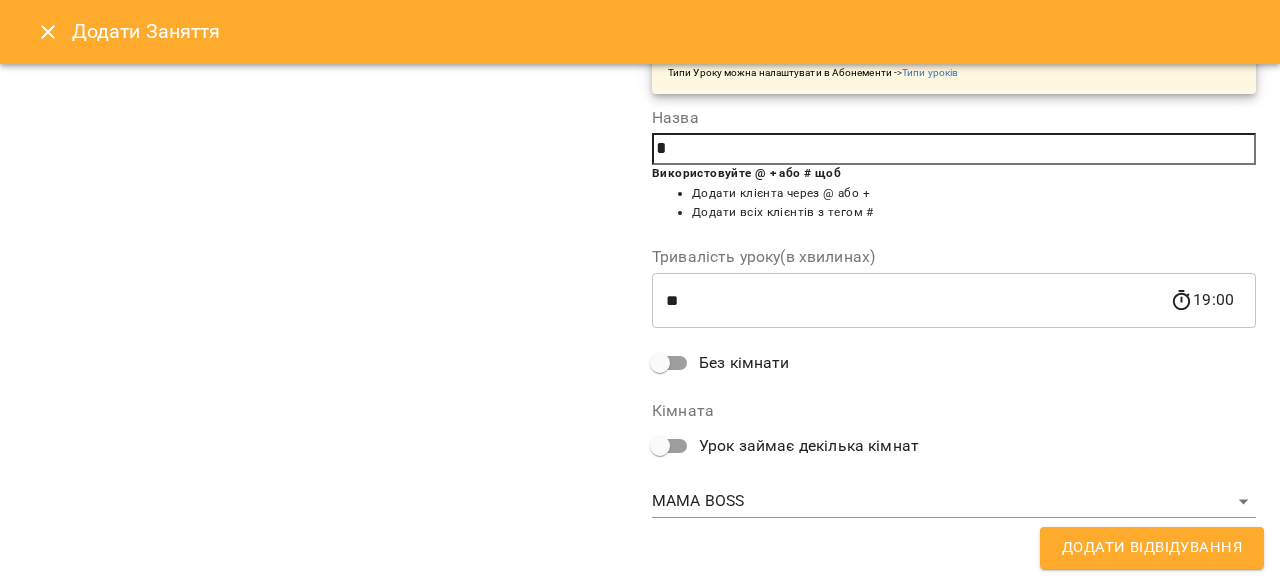 click on "*" at bounding box center [954, 149] 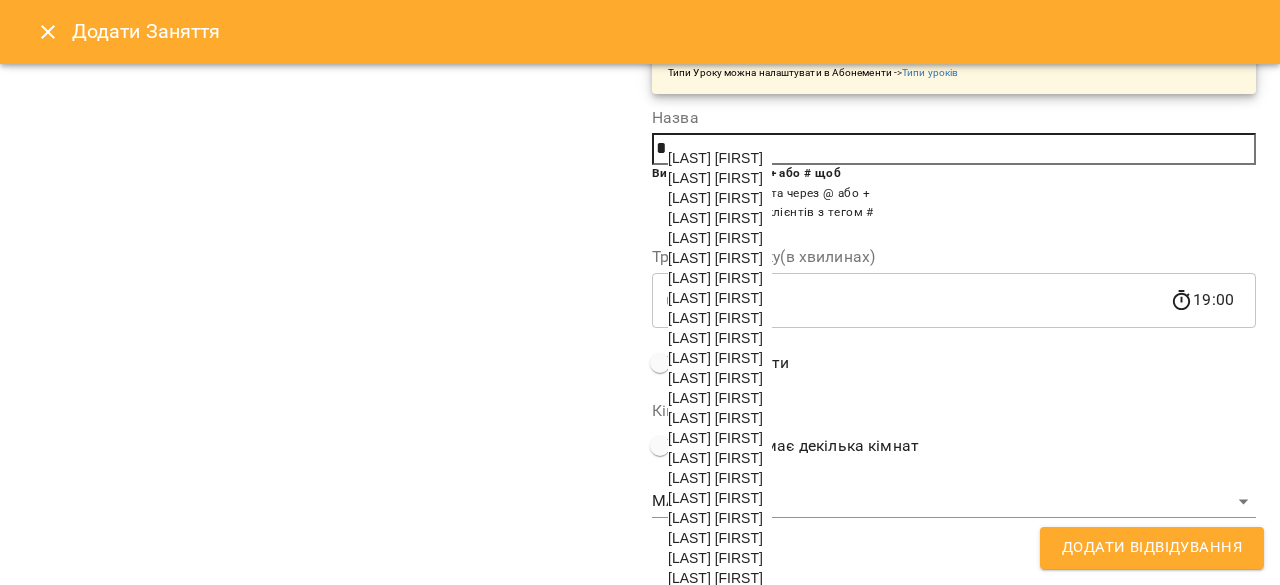 scroll, scrollTop: 3368, scrollLeft: 0, axis: vertical 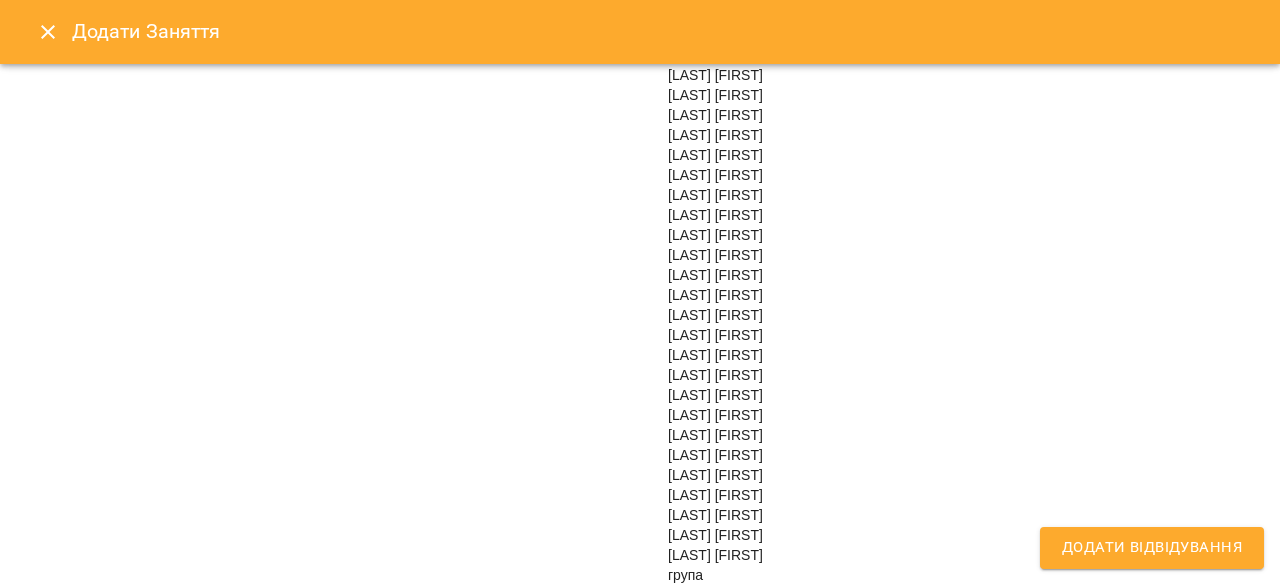 click on "група" at bounding box center [685, 575] 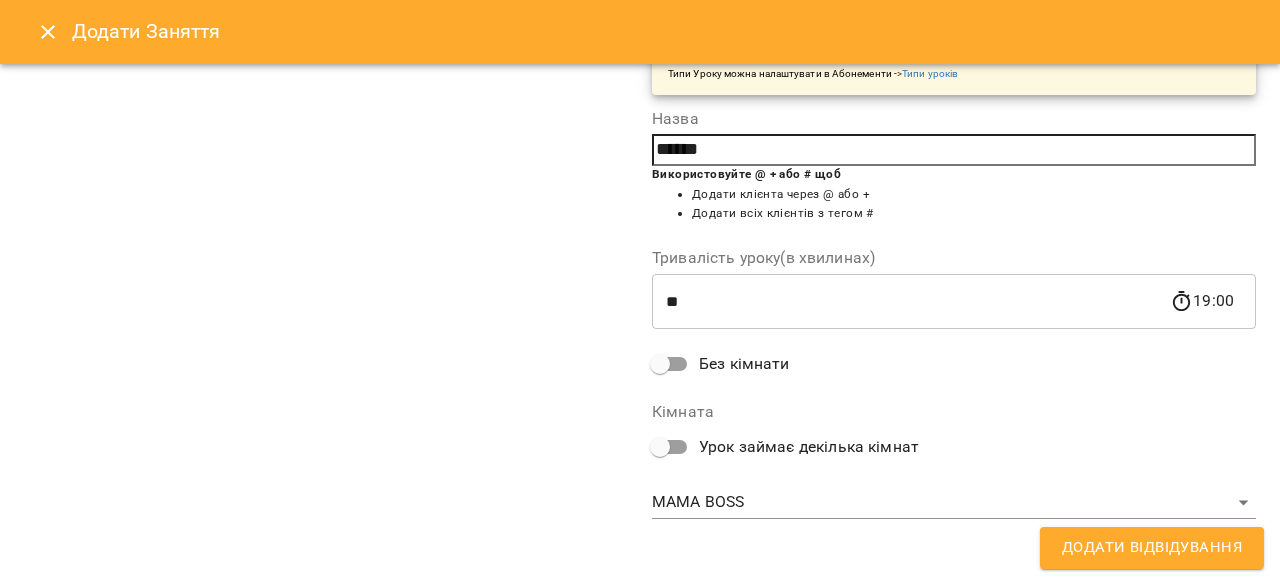 scroll, scrollTop: 263, scrollLeft: 0, axis: vertical 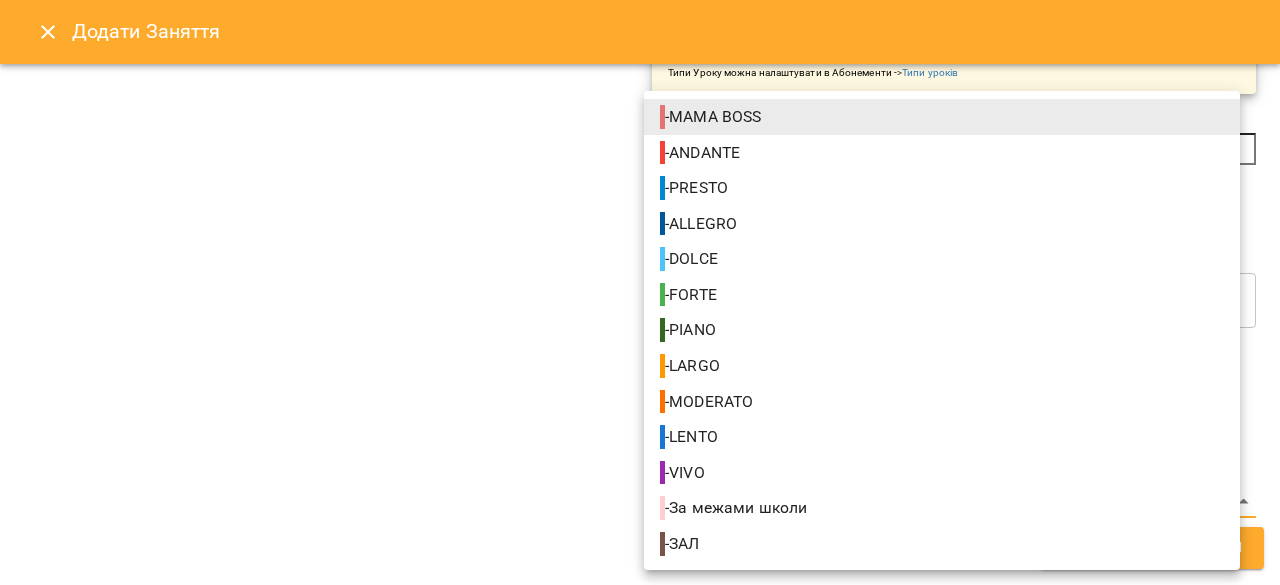 click on "**********" at bounding box center [640, 845] 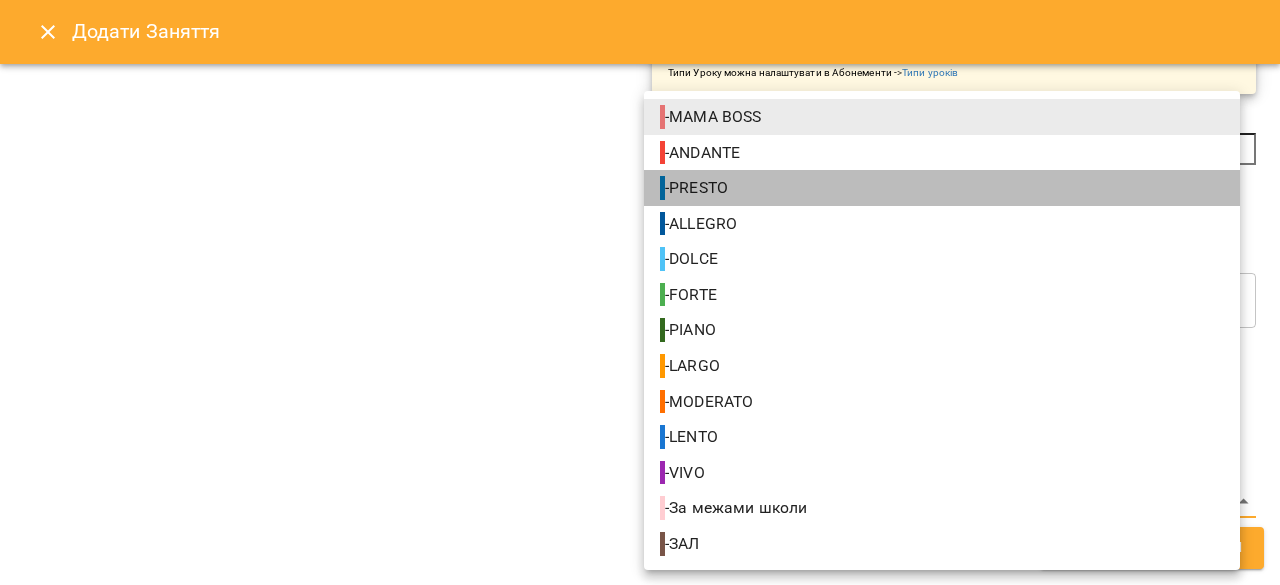 click on "- PRESTO" at bounding box center [696, 188] 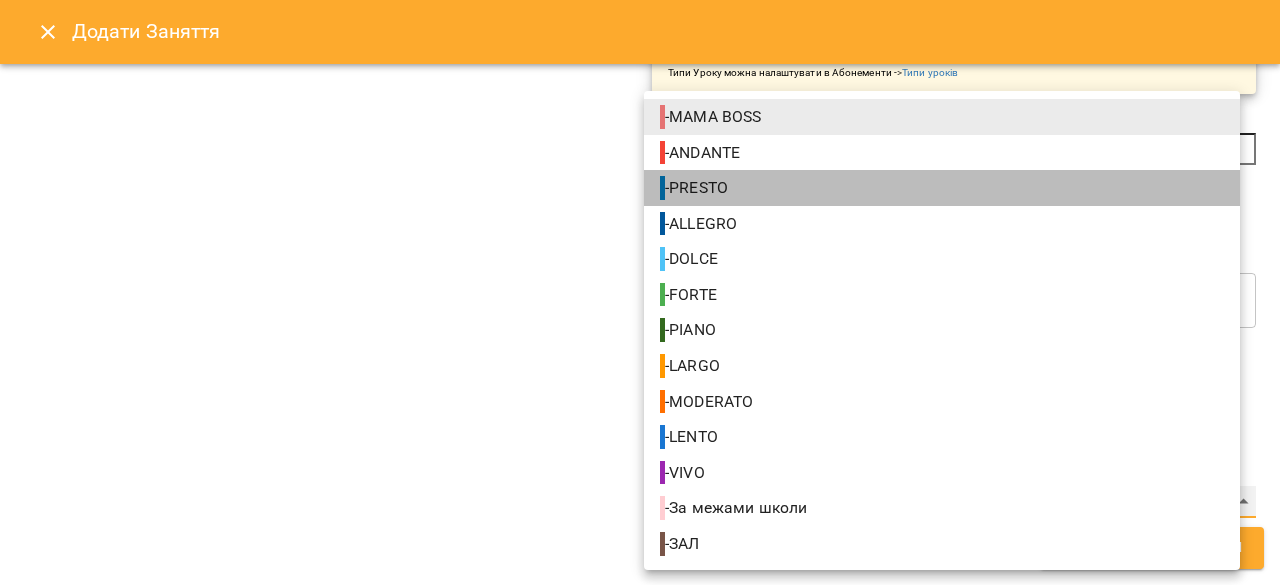 type on "**********" 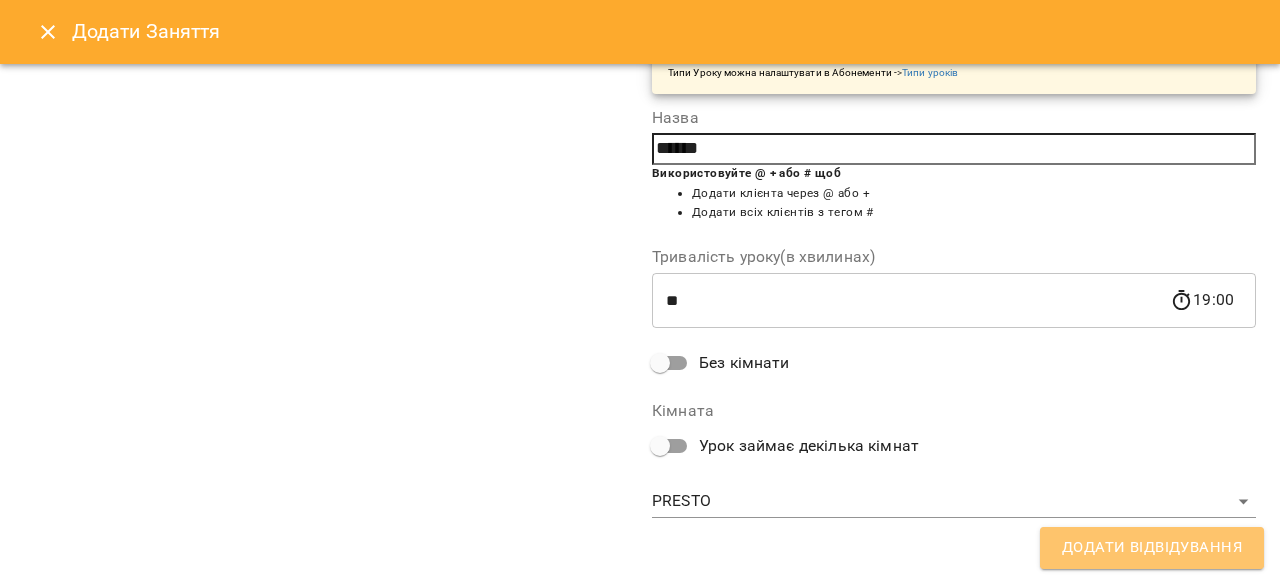 click on "Додати Відвідування" at bounding box center [1152, 548] 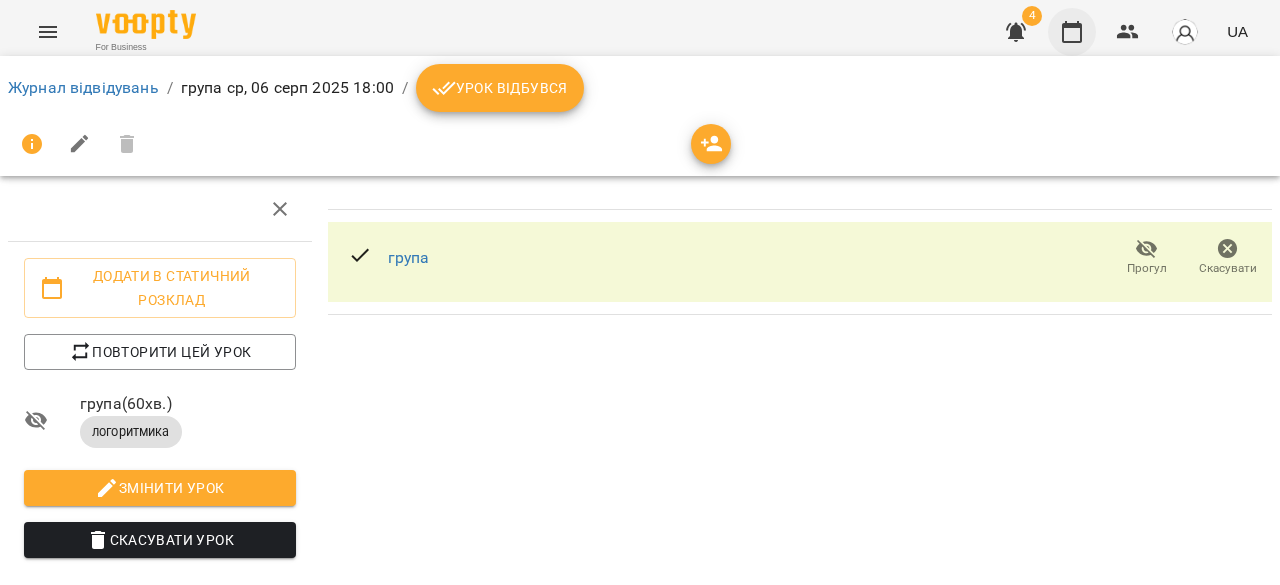 click 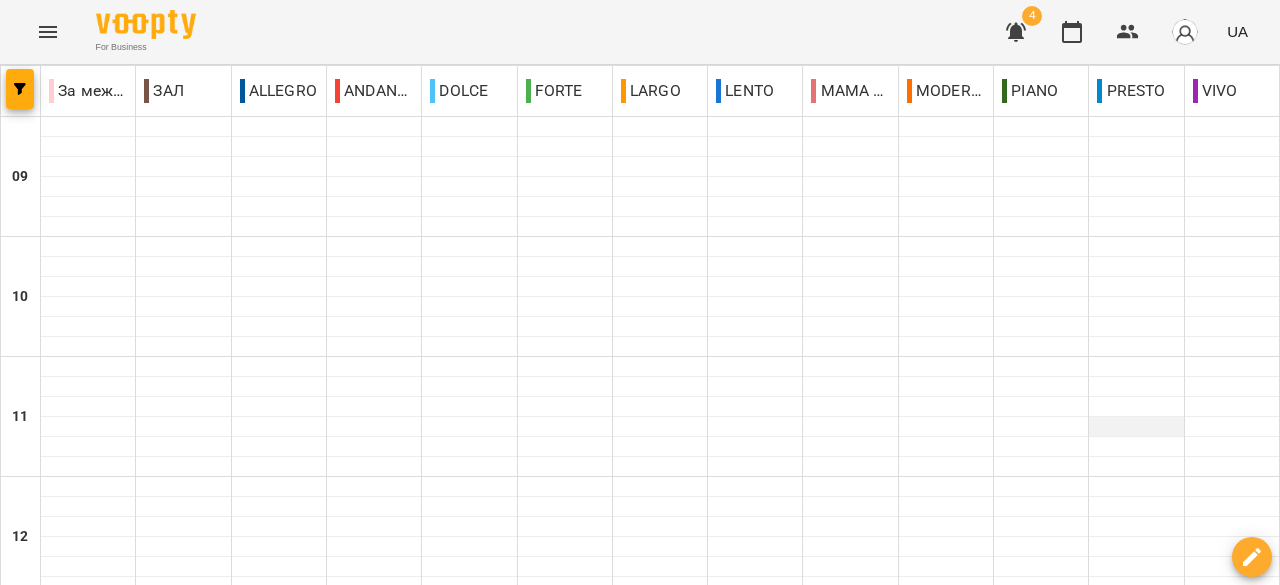 scroll, scrollTop: 900, scrollLeft: 0, axis: vertical 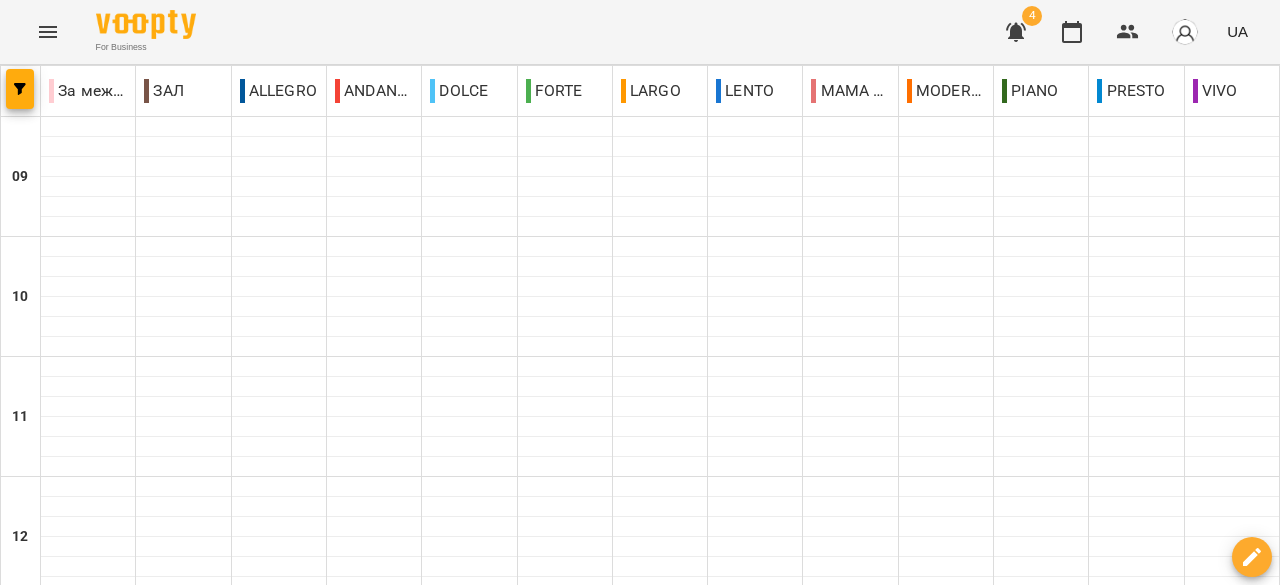 click on "18:00 група логоритмика" at bounding box center (1136, 1250) 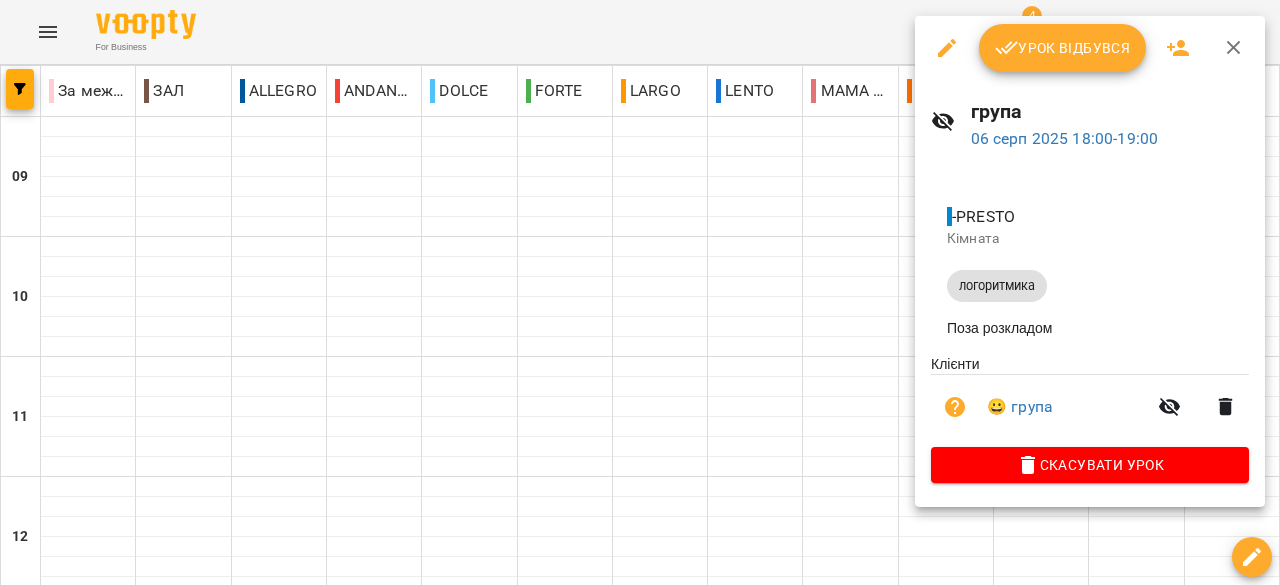 click on "Урок відбувся" at bounding box center [1063, 48] 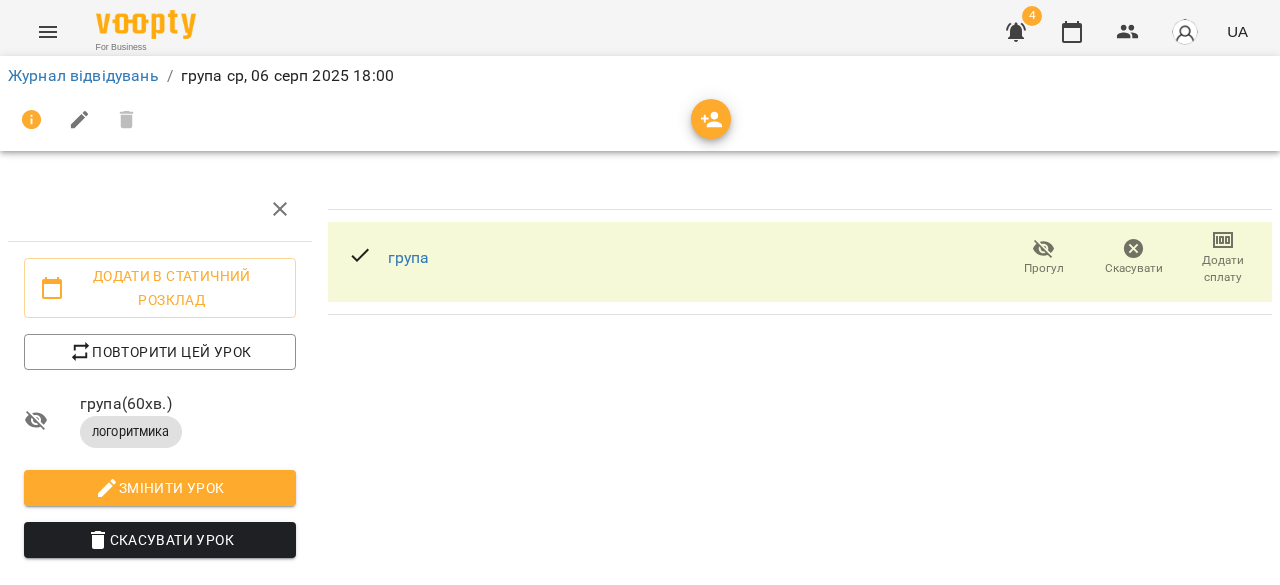 click 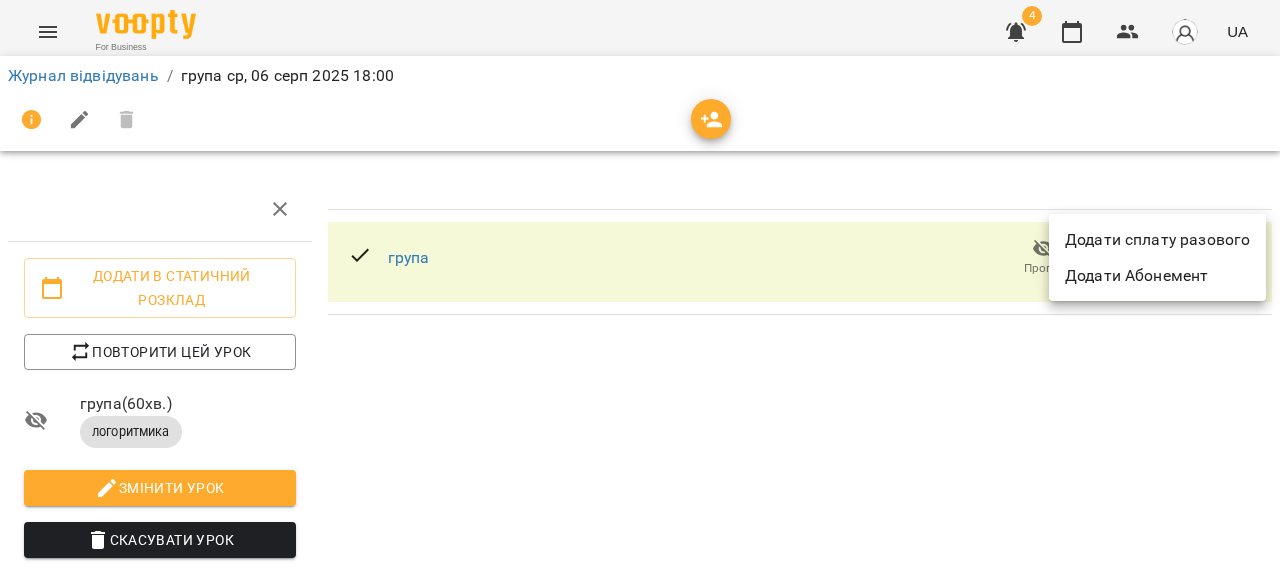 click on "Додати сплату разового" at bounding box center [1157, 240] 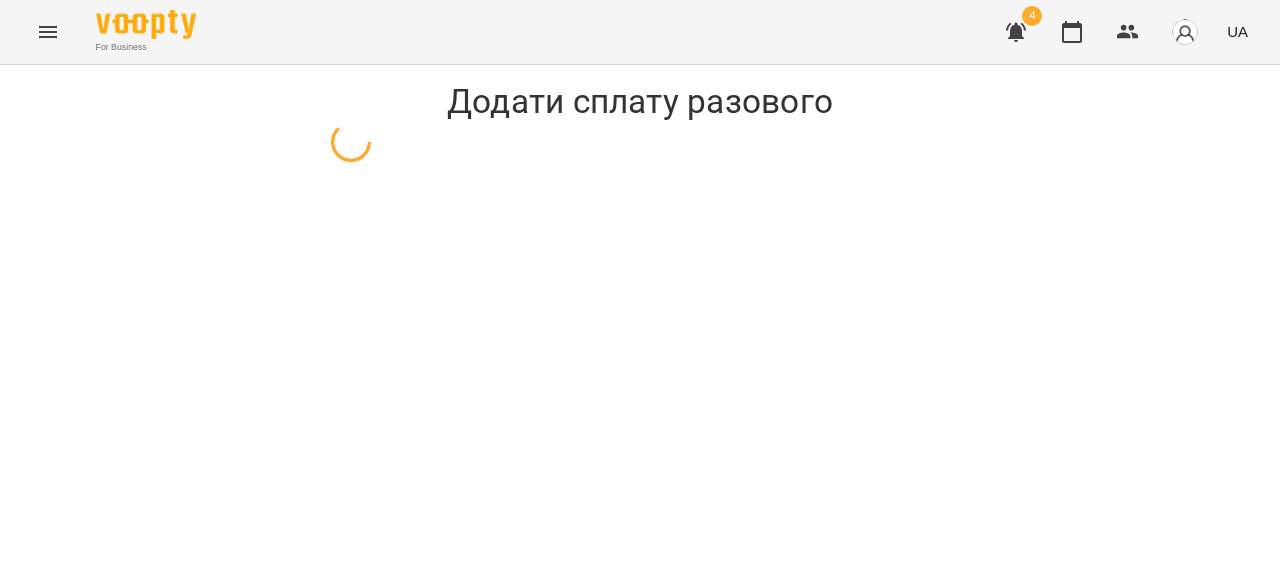 select on "**********" 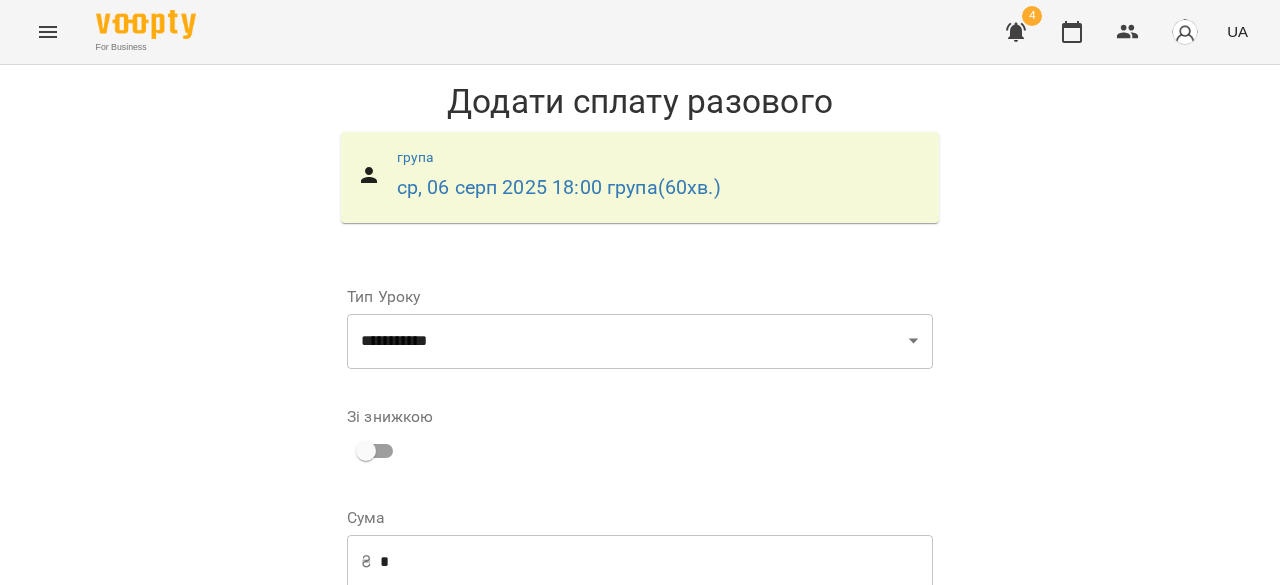 scroll, scrollTop: 158, scrollLeft: 0, axis: vertical 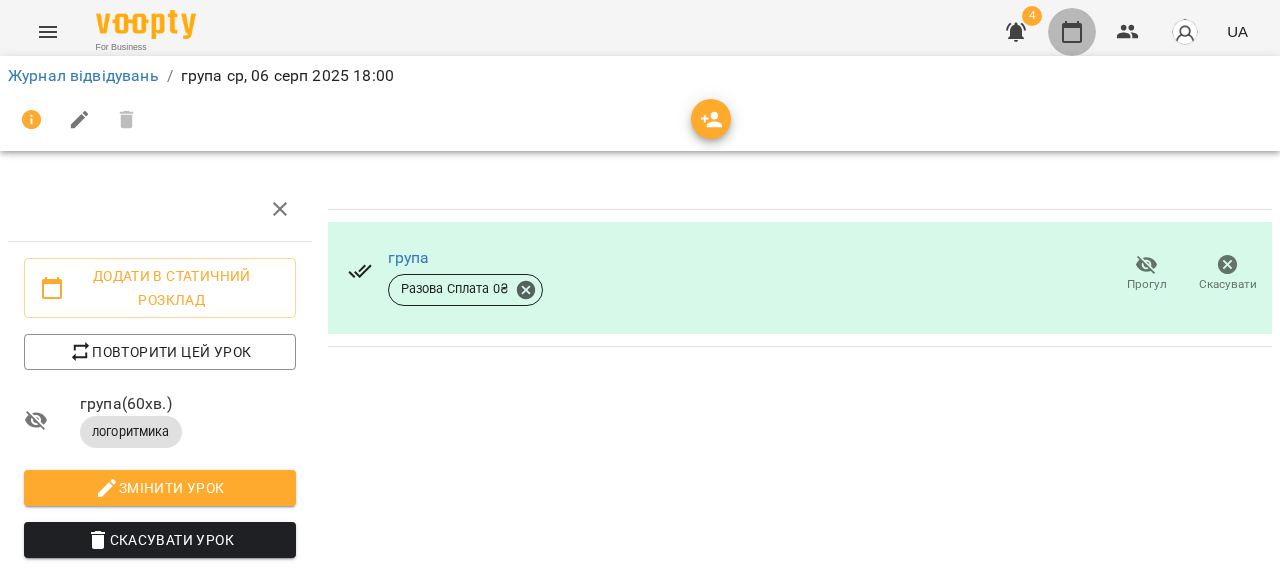 drag, startPoint x: 1076, startPoint y: 33, endPoint x: 1087, endPoint y: 45, distance: 16.27882 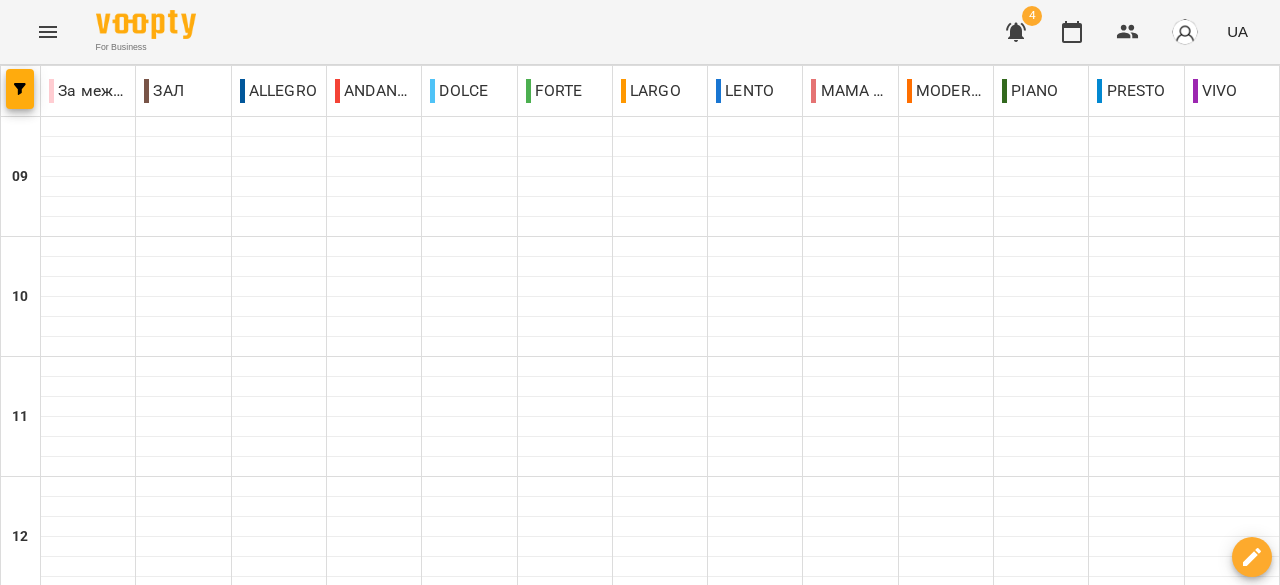 scroll, scrollTop: 1000, scrollLeft: 0, axis: vertical 